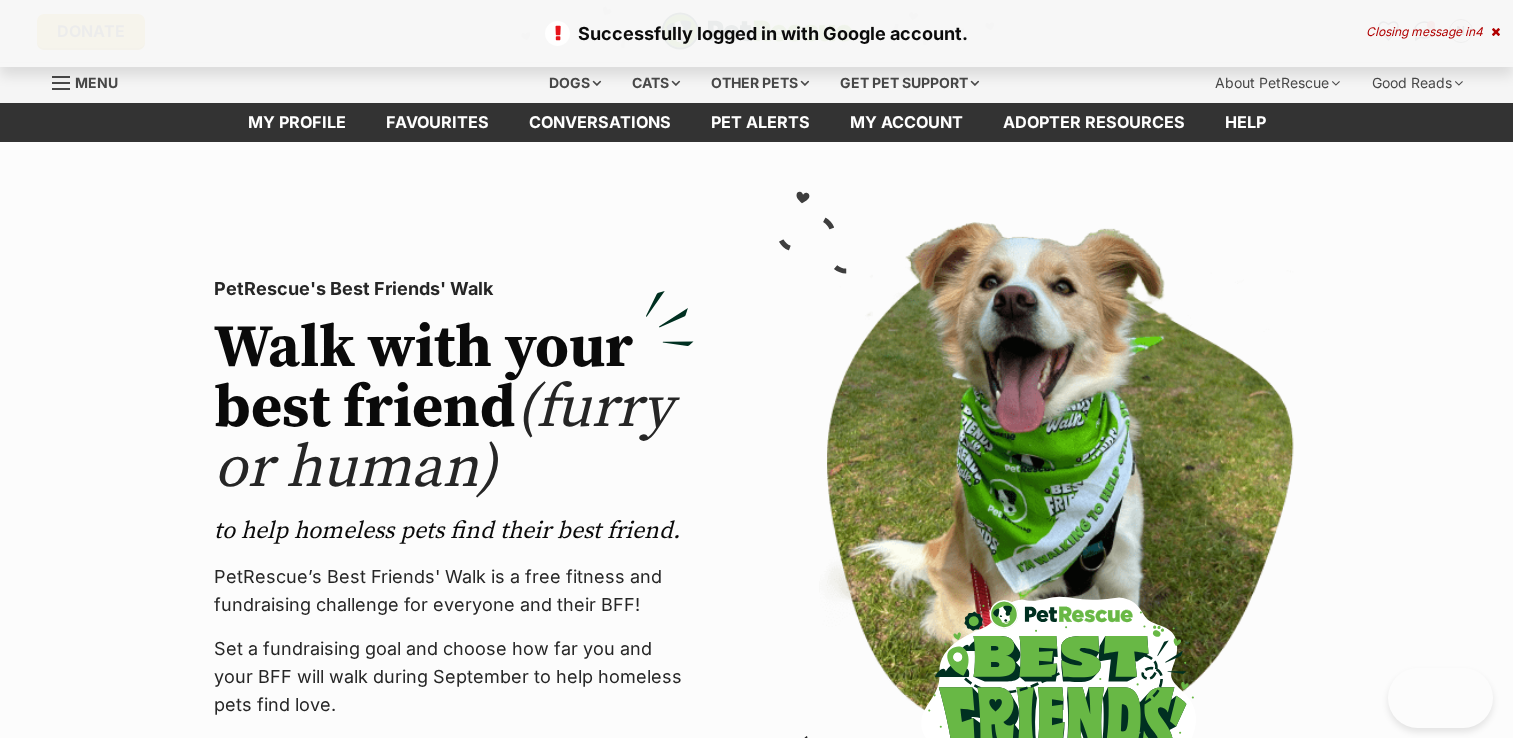 scroll, scrollTop: 40, scrollLeft: 0, axis: vertical 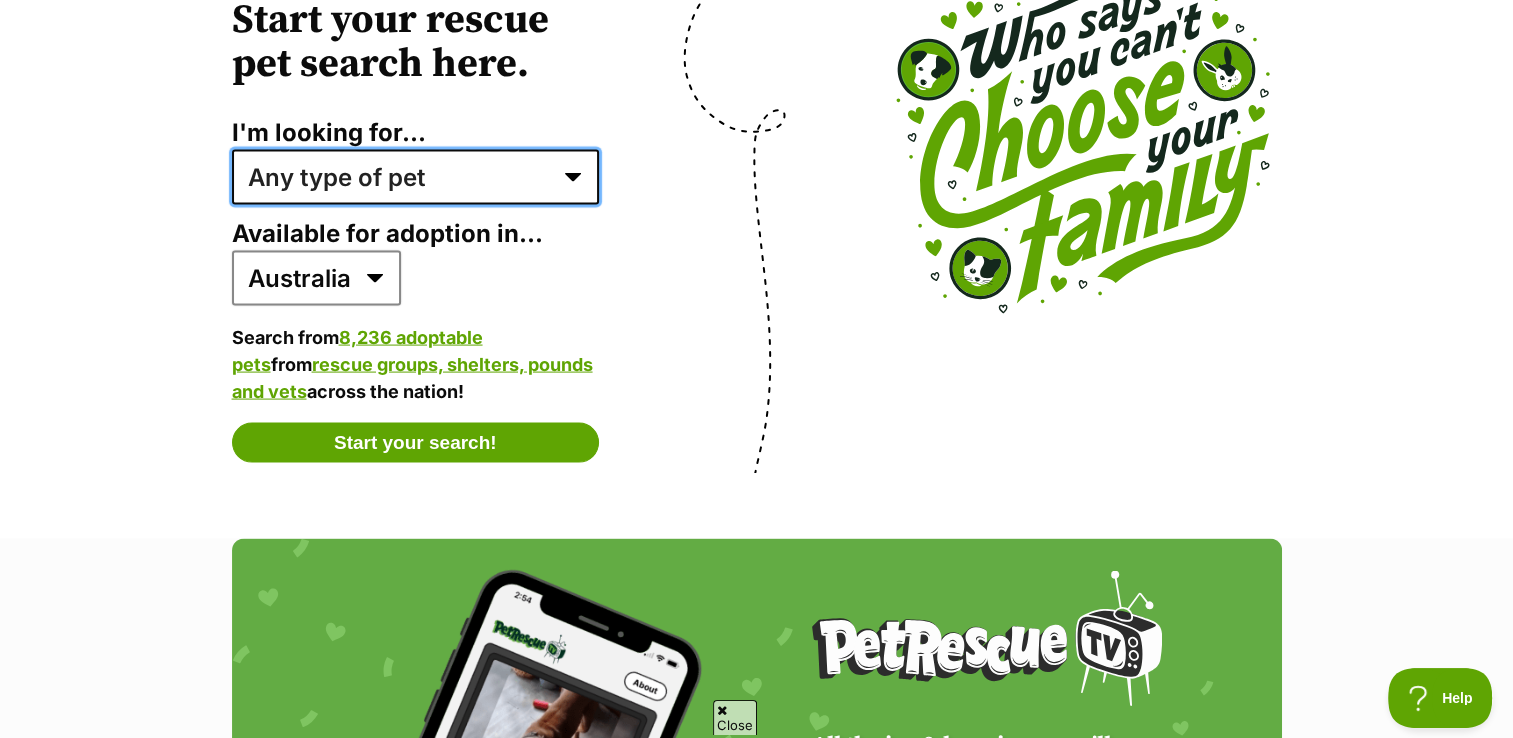 click on "Any type of pet
Dogs
Cats
Other pets
Pets looking for a home together
Pets needing foster care
Senior cats
Senior dogs" at bounding box center [416, 177] 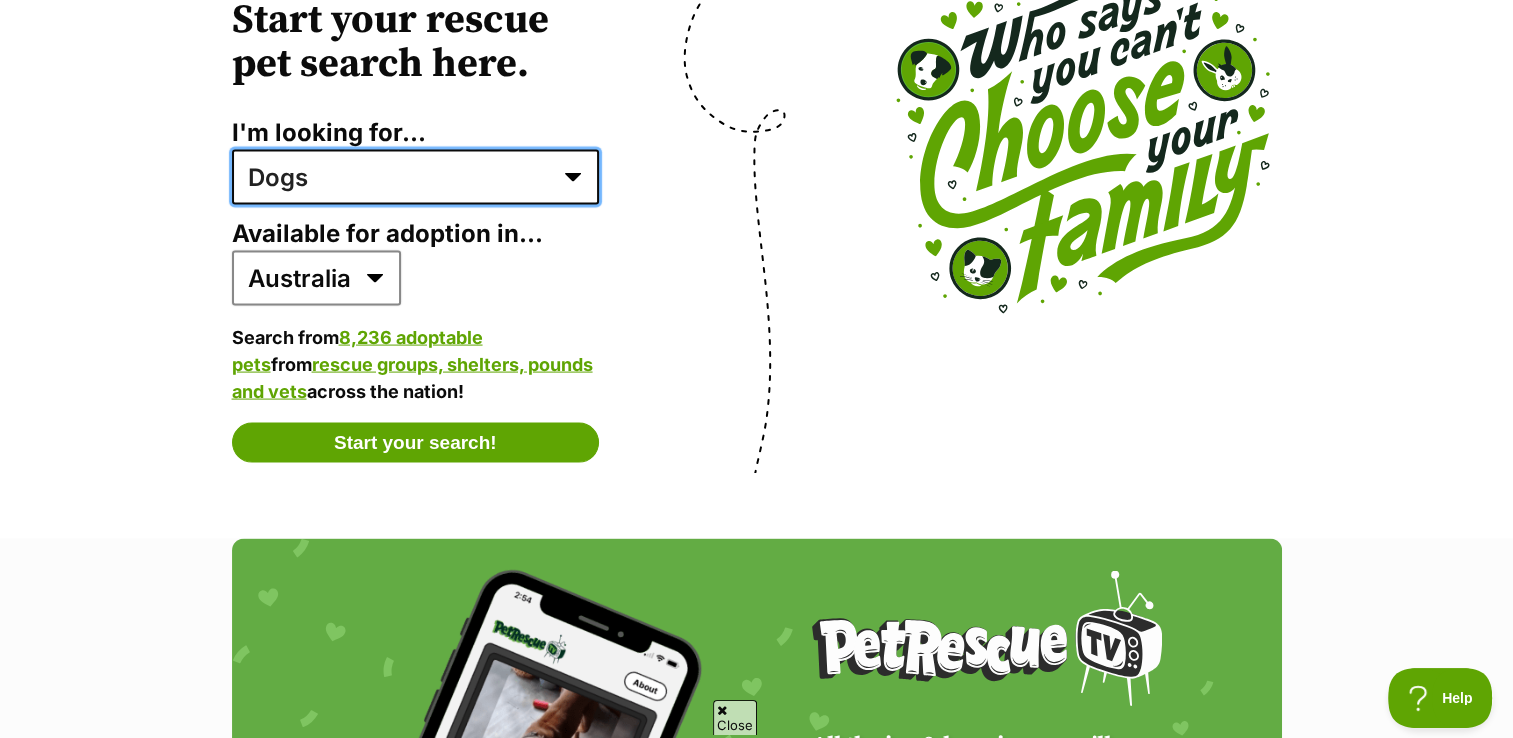 click on "Any type of pet
Dogs
Cats
Other pets
Pets looking for a home together
Pets needing foster care
Senior cats
Senior dogs" at bounding box center (416, 177) 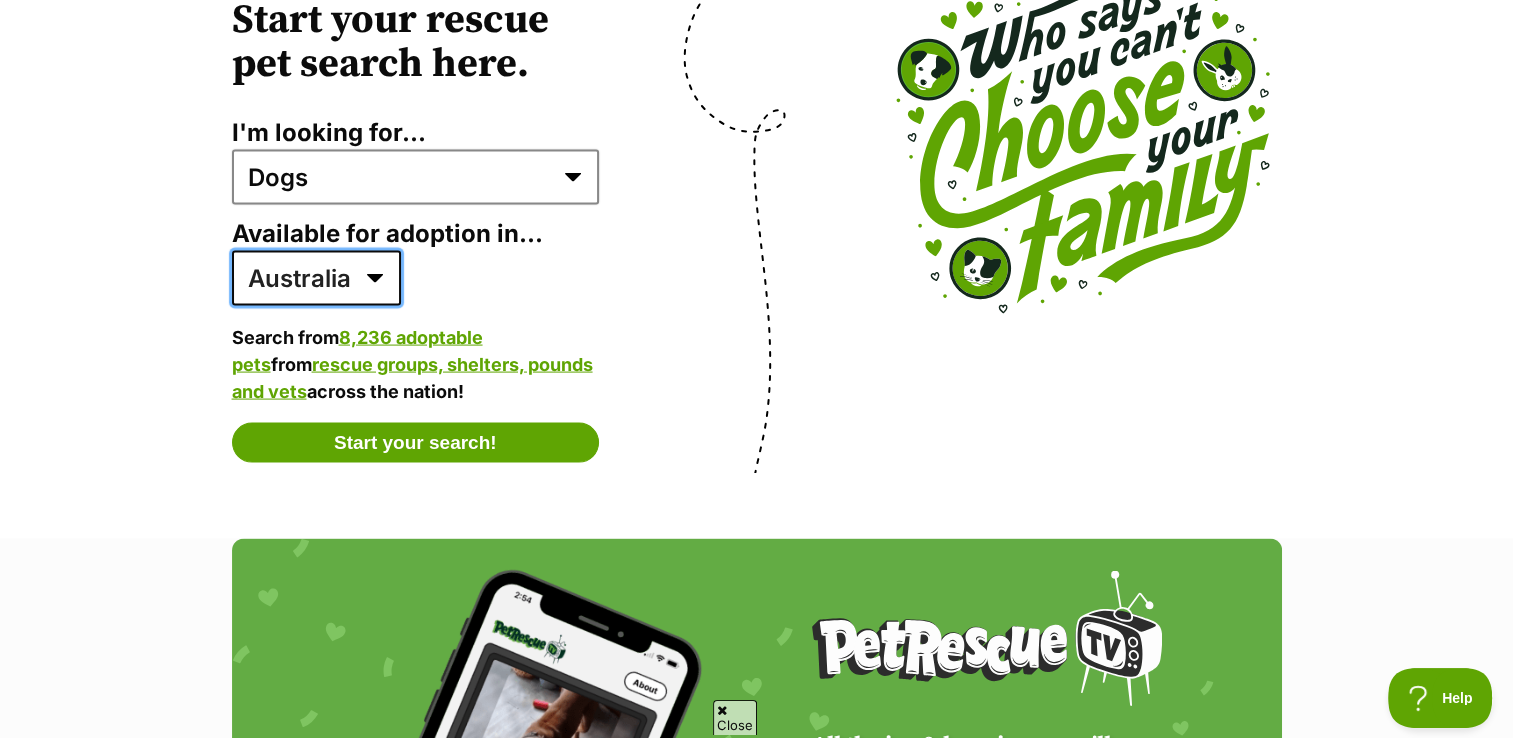 click on "Australia
ACT
NSW
NT
QLD
SA
TAS
VIC
WA" at bounding box center (316, 278) 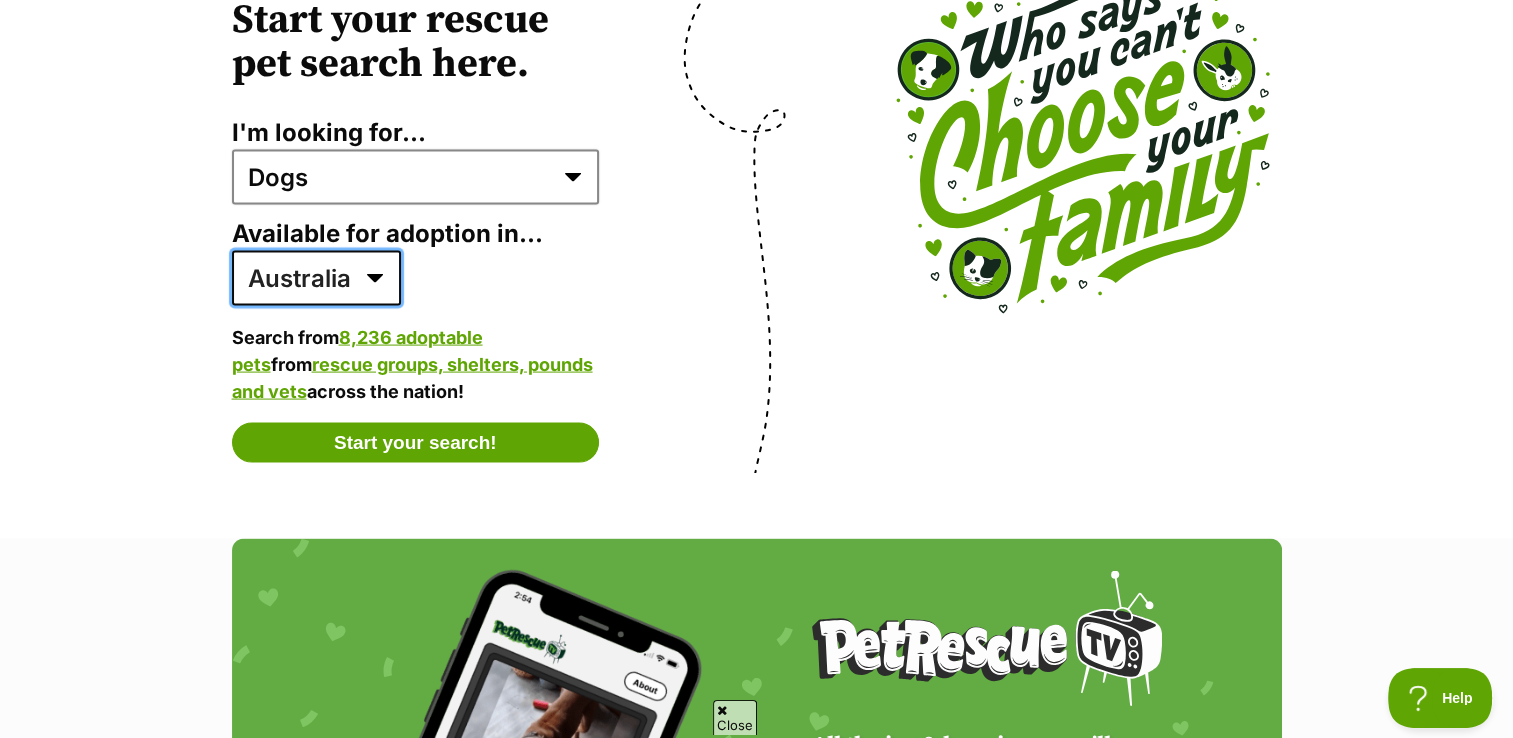 select on "3" 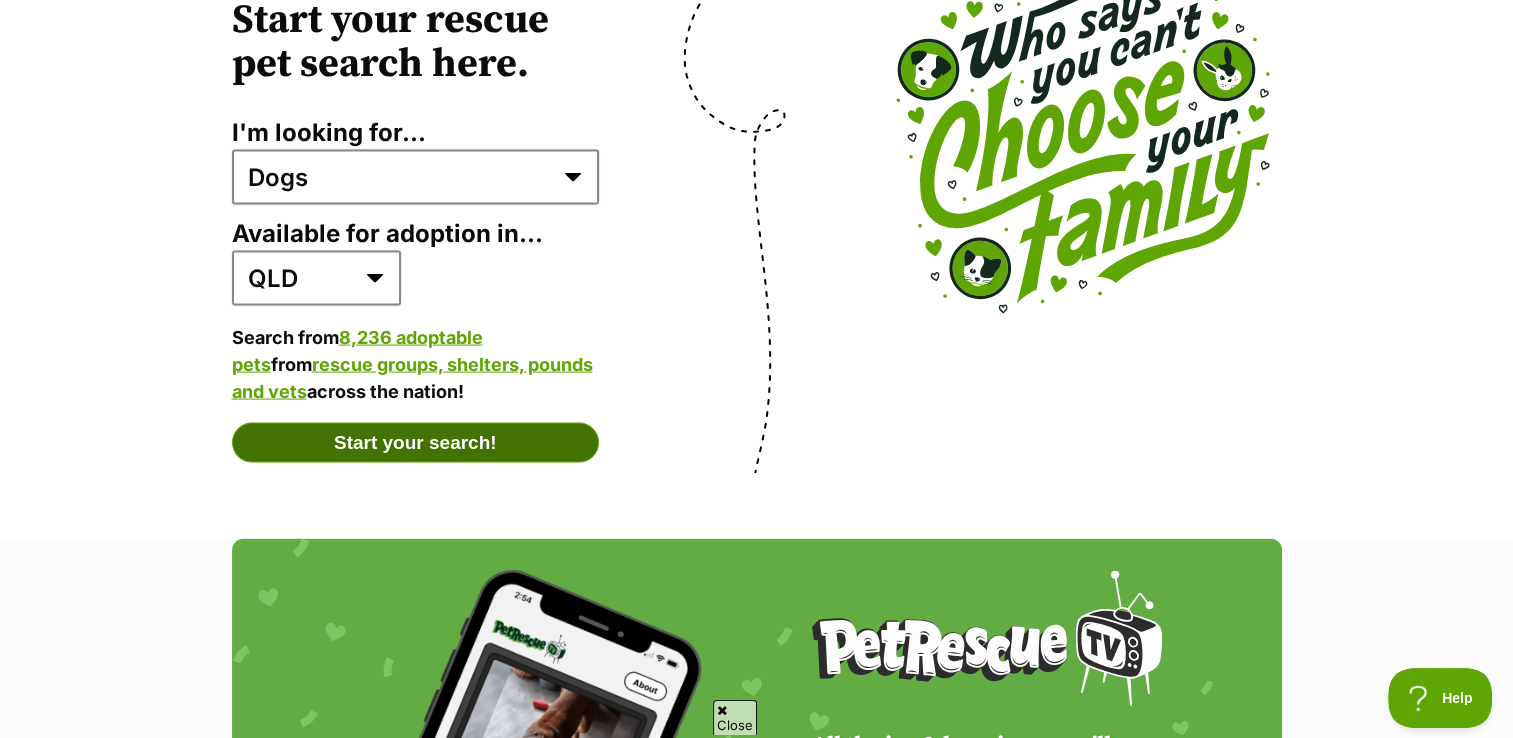 click on "Start your search!" at bounding box center [416, 443] 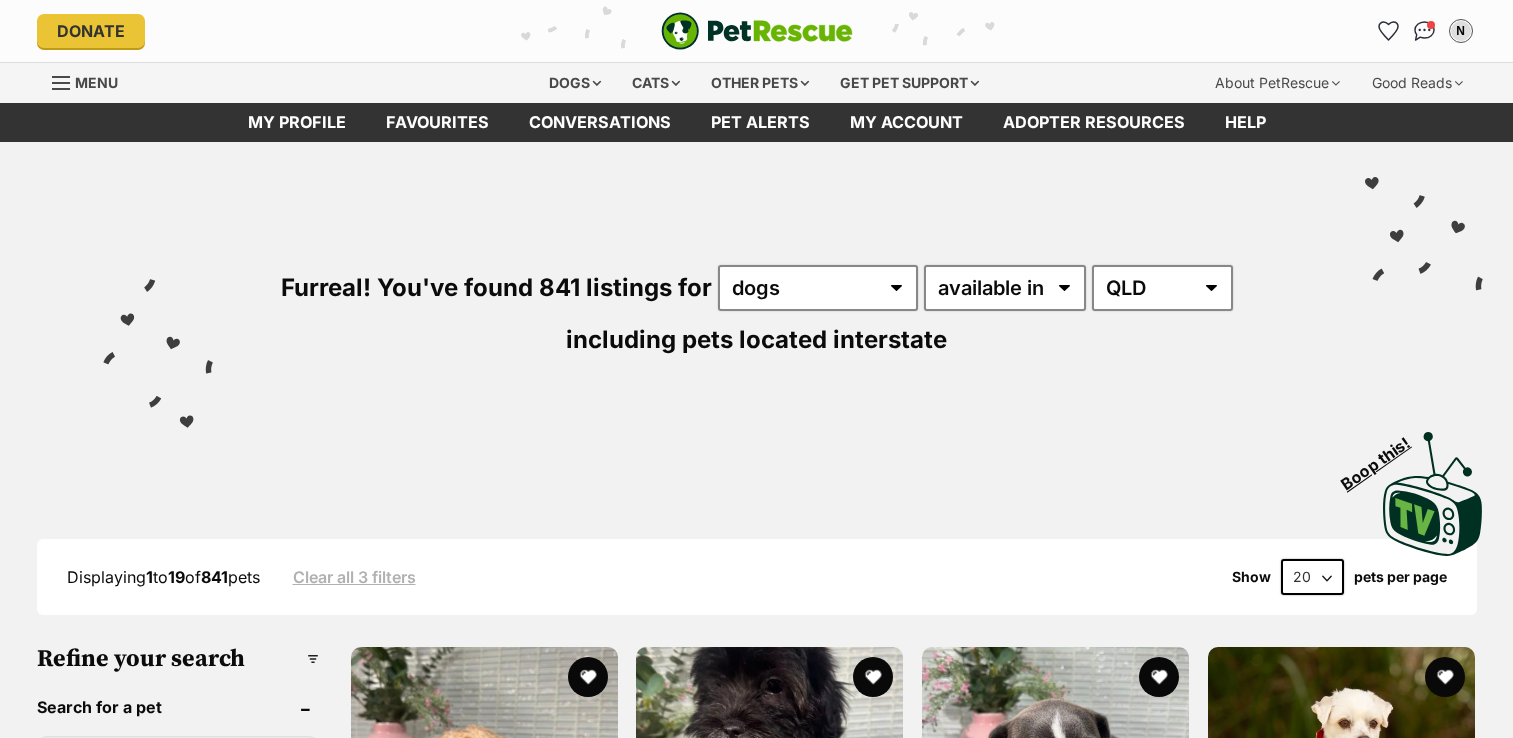 scroll, scrollTop: 0, scrollLeft: 0, axis: both 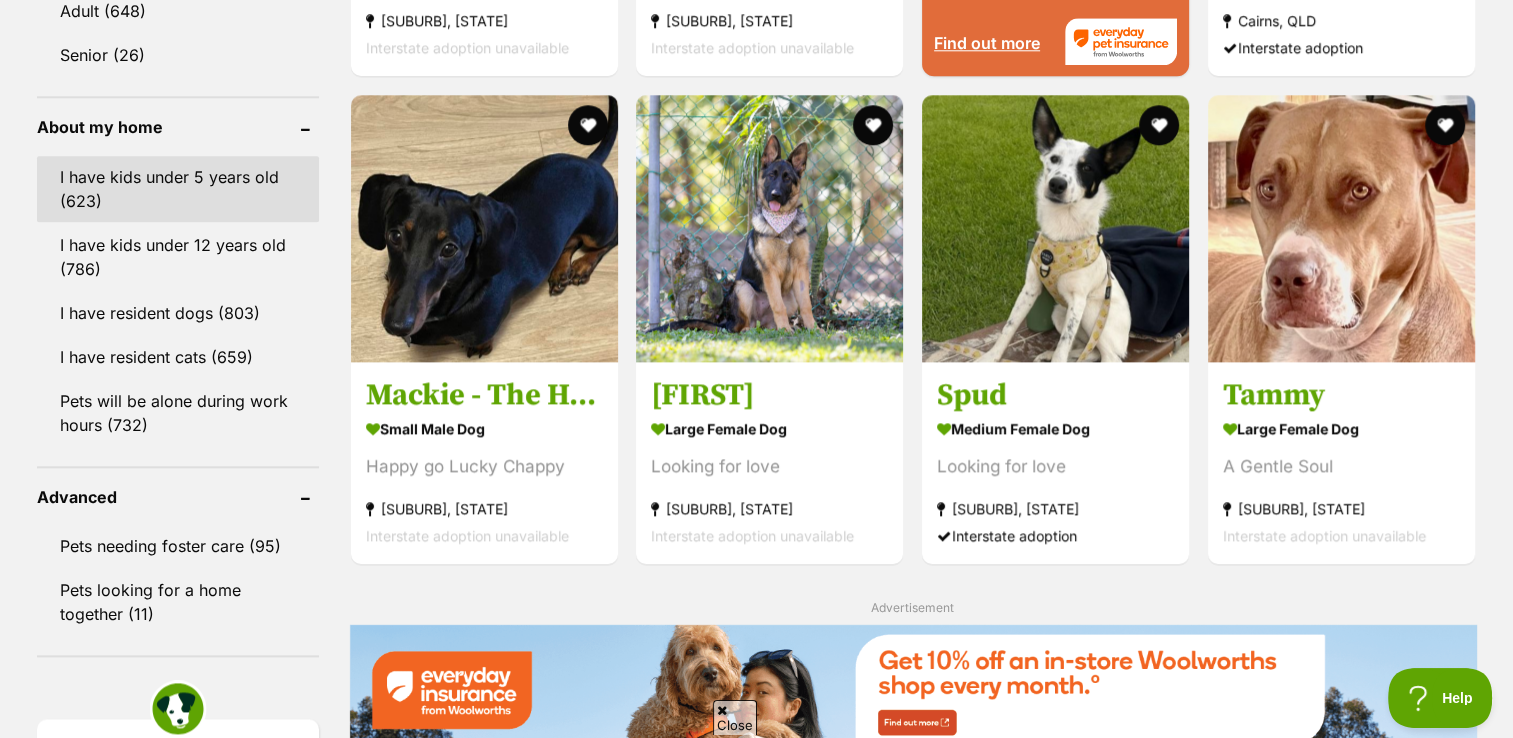 click on "I have kids under 5 years old (623)" at bounding box center [178, 189] 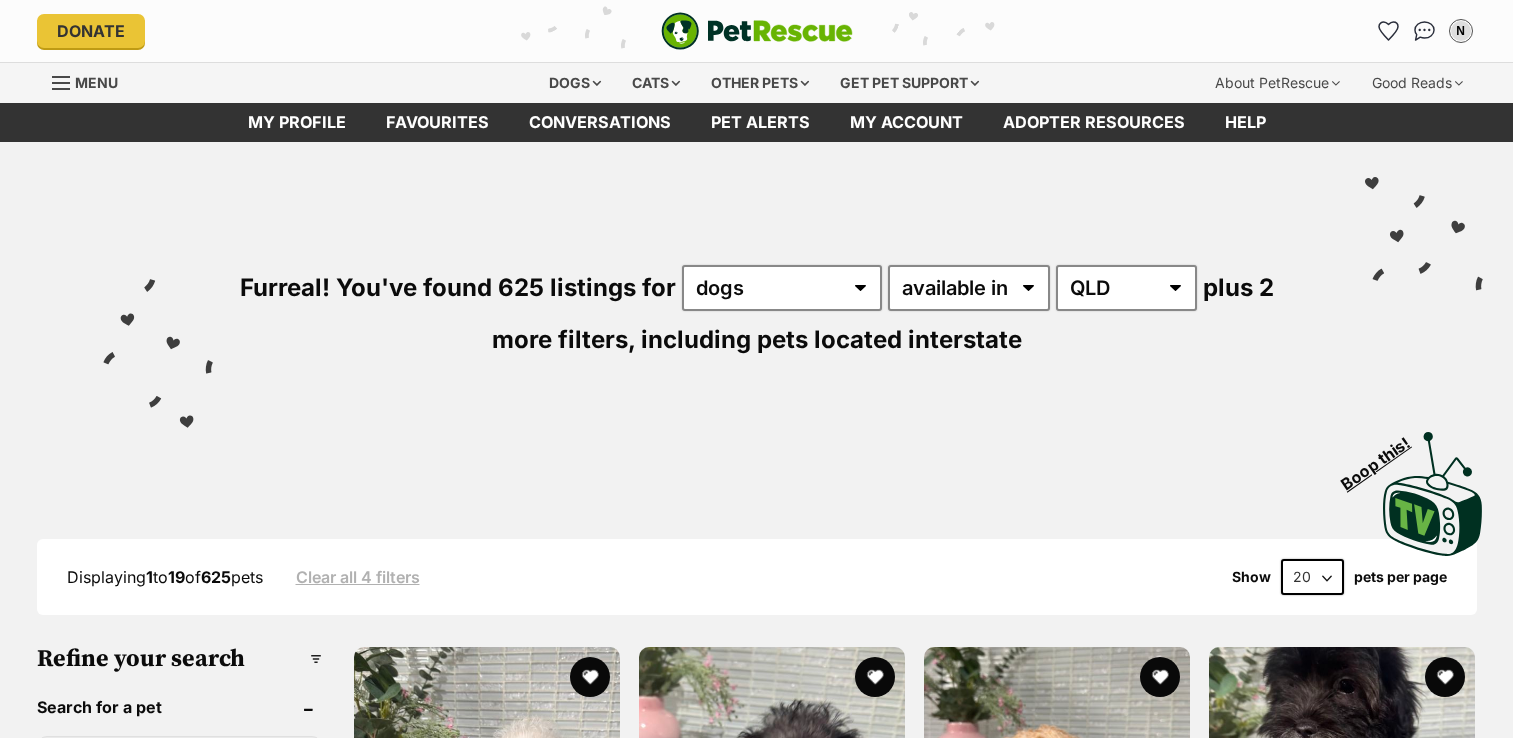 scroll, scrollTop: 0, scrollLeft: 0, axis: both 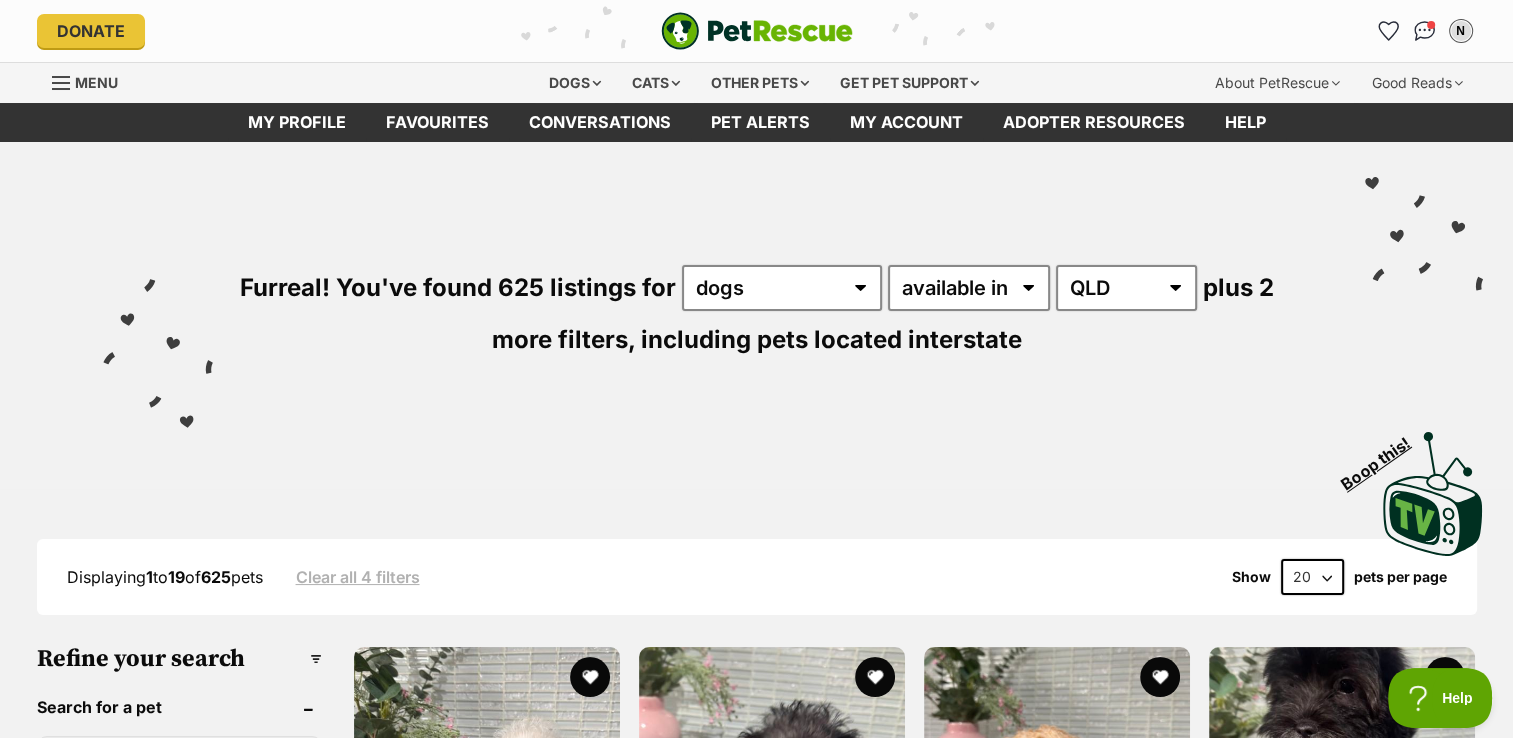 drag, startPoint x: 0, startPoint y: 0, endPoint x: 102, endPoint y: 187, distance: 213.00938 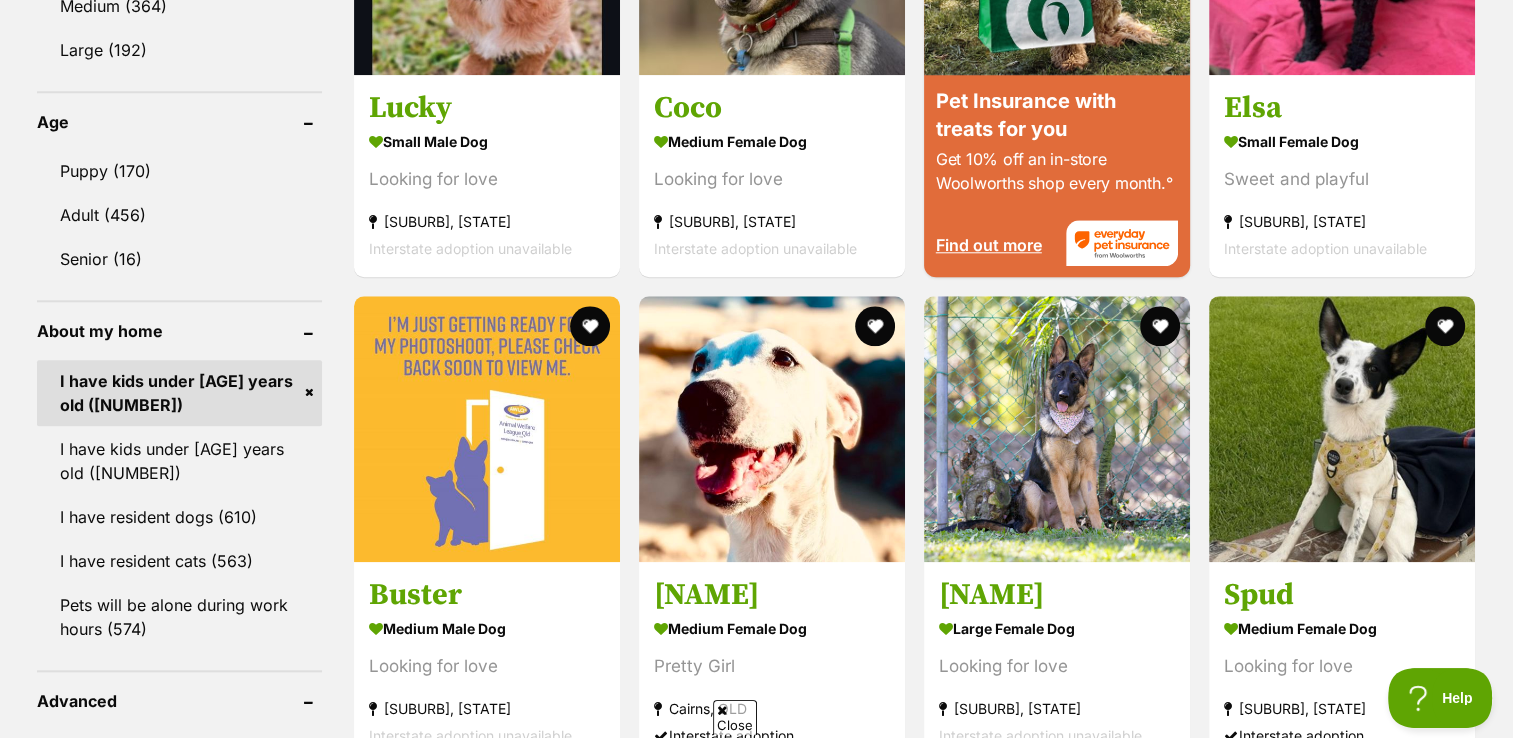 scroll, scrollTop: 2000, scrollLeft: 0, axis: vertical 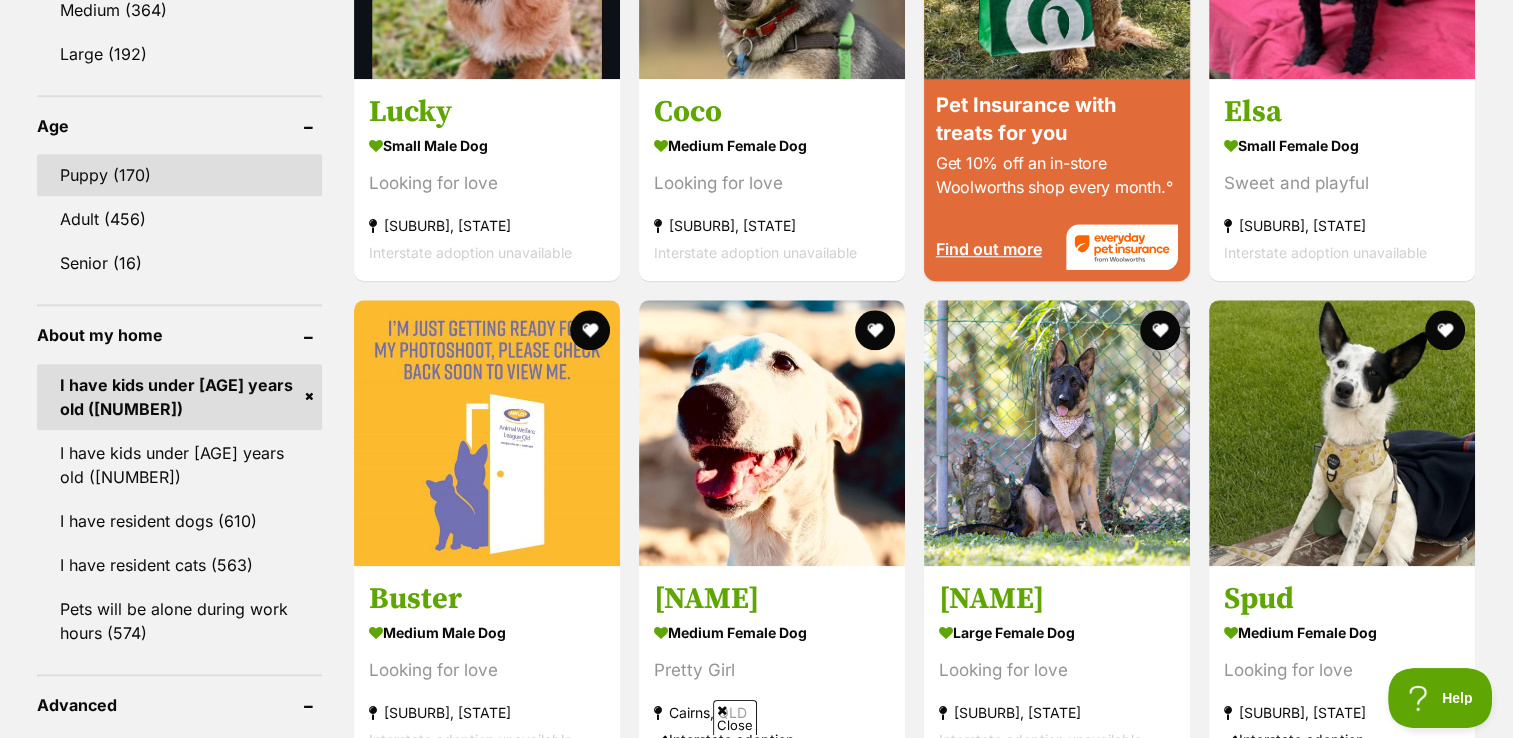 click on "Puppy (170)" at bounding box center [179, 175] 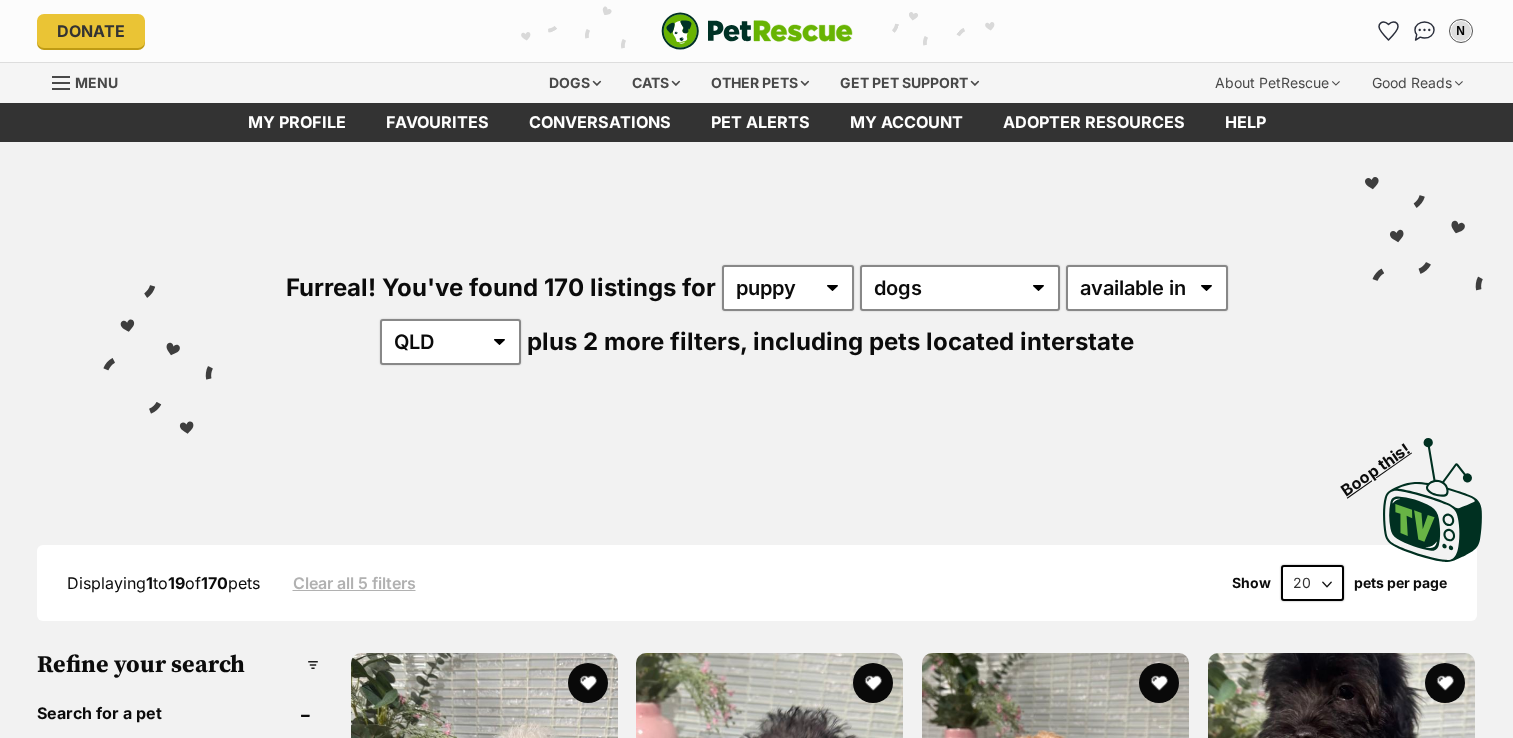 scroll, scrollTop: 0, scrollLeft: 0, axis: both 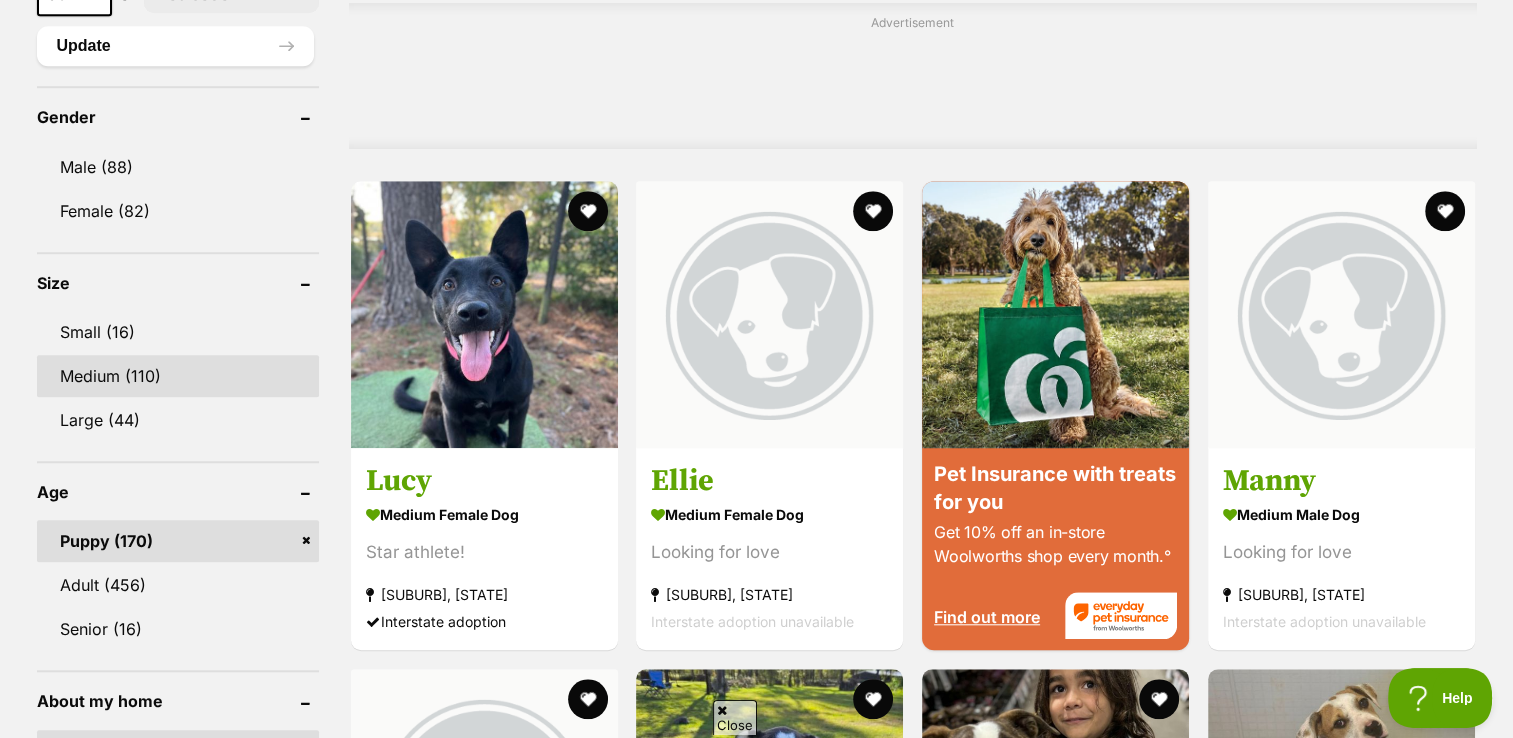 click on "Medium (110)" at bounding box center (178, 376) 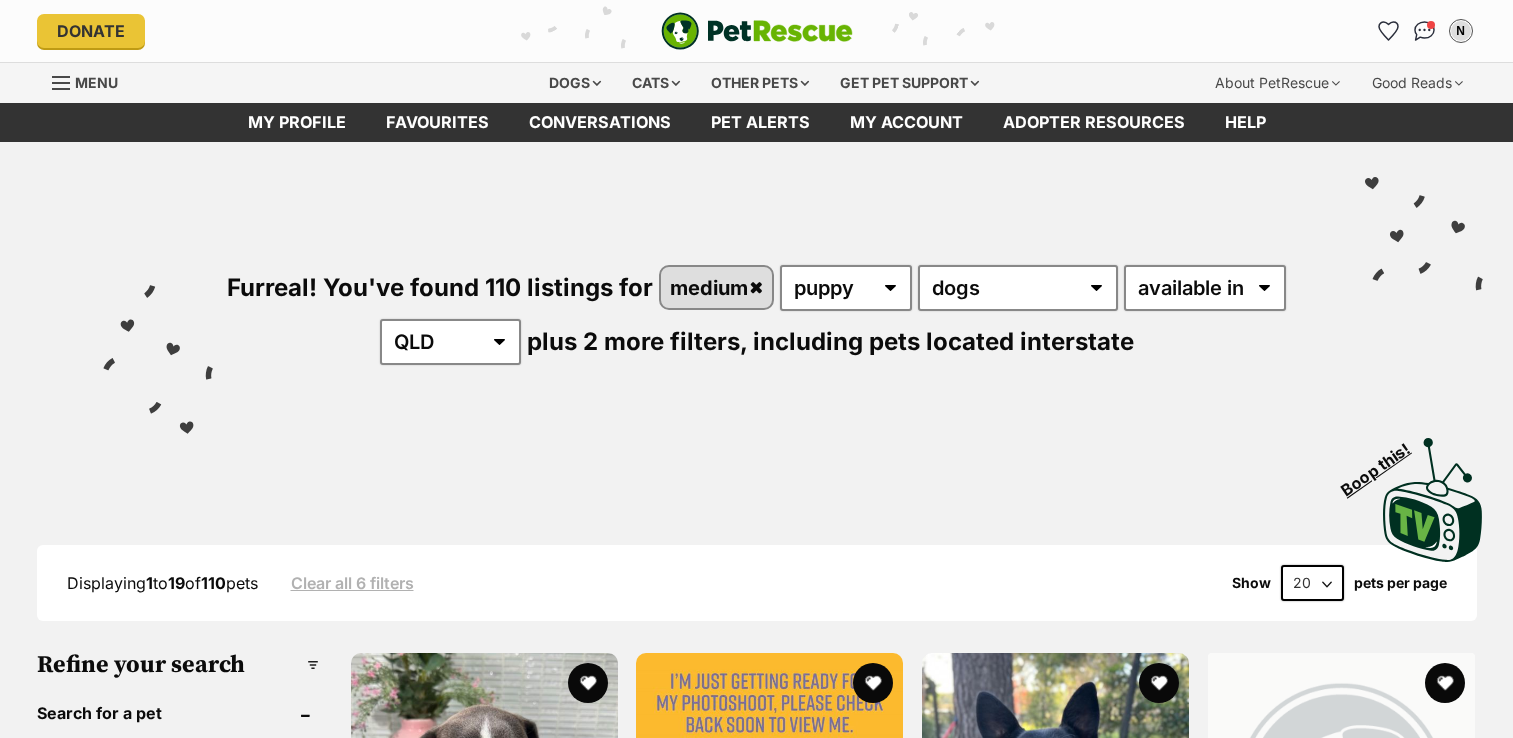 scroll, scrollTop: 0, scrollLeft: 0, axis: both 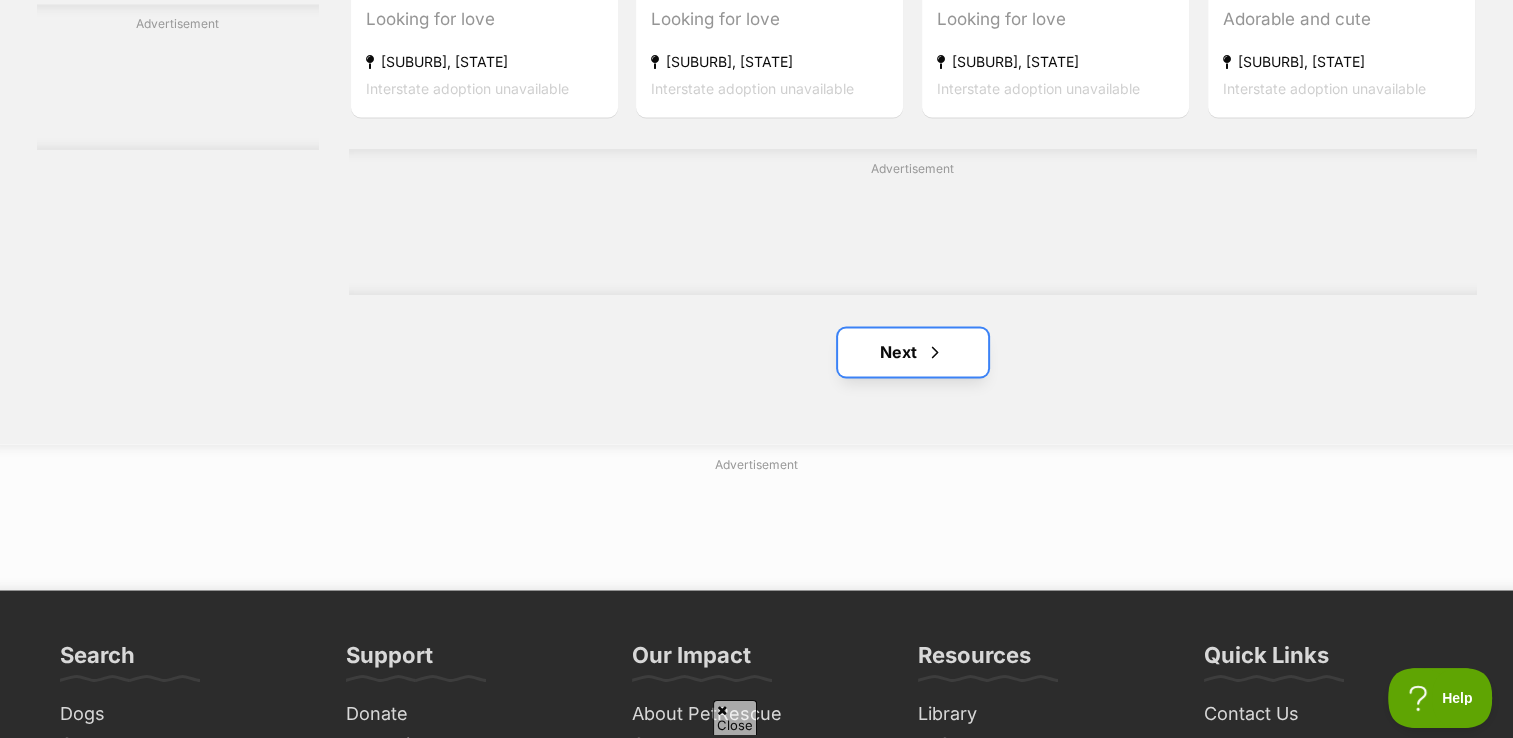 click on "Next" at bounding box center [913, 352] 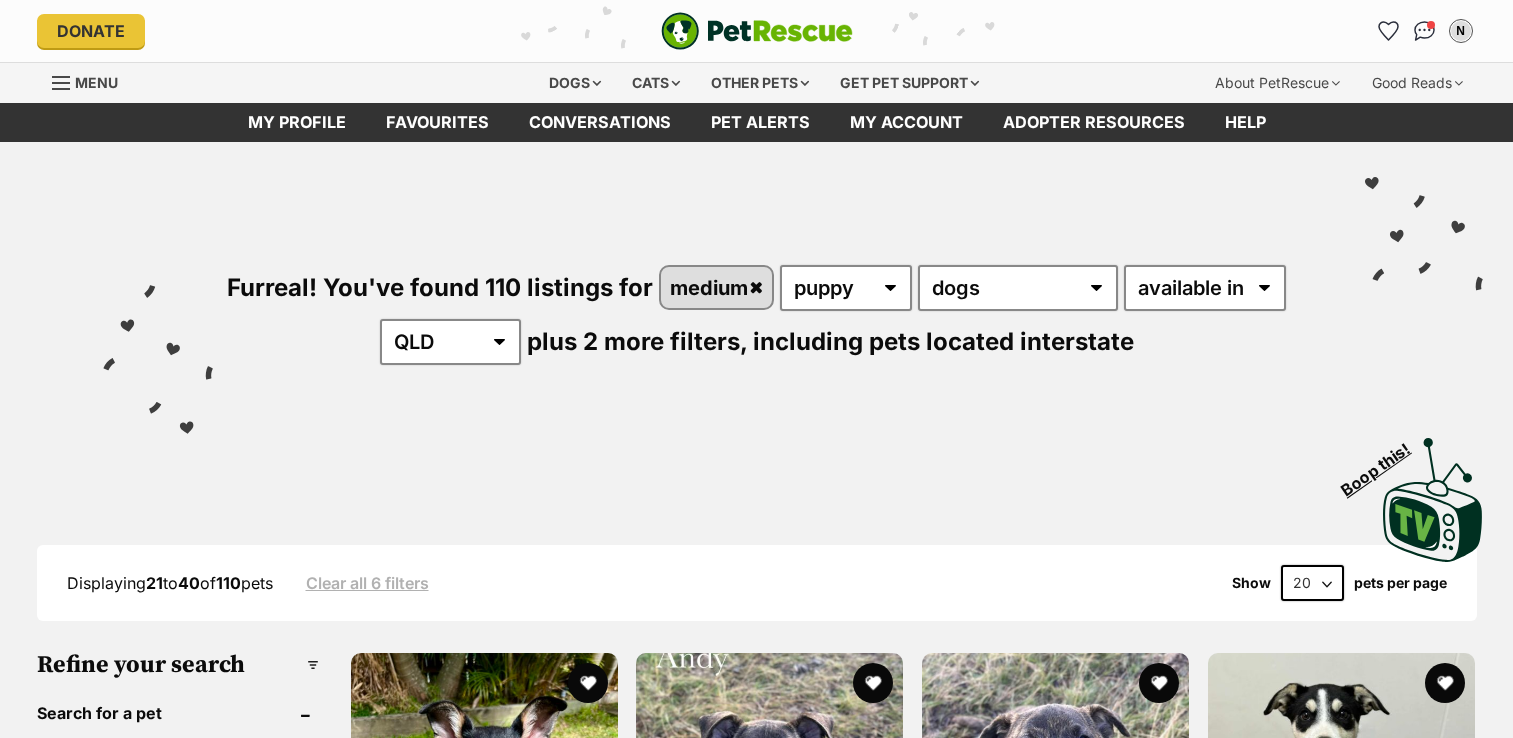 scroll, scrollTop: 0, scrollLeft: 0, axis: both 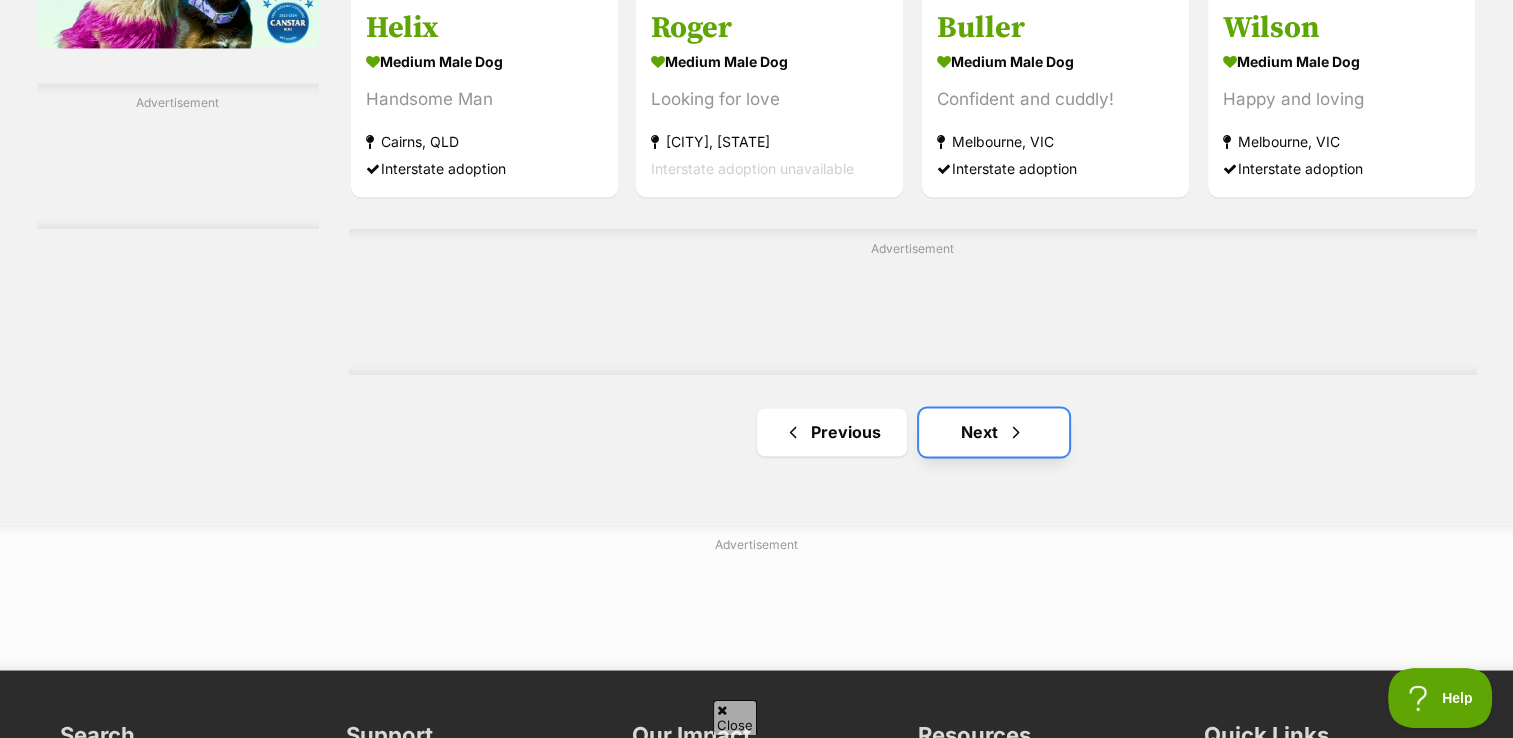 click on "Next" at bounding box center [994, 432] 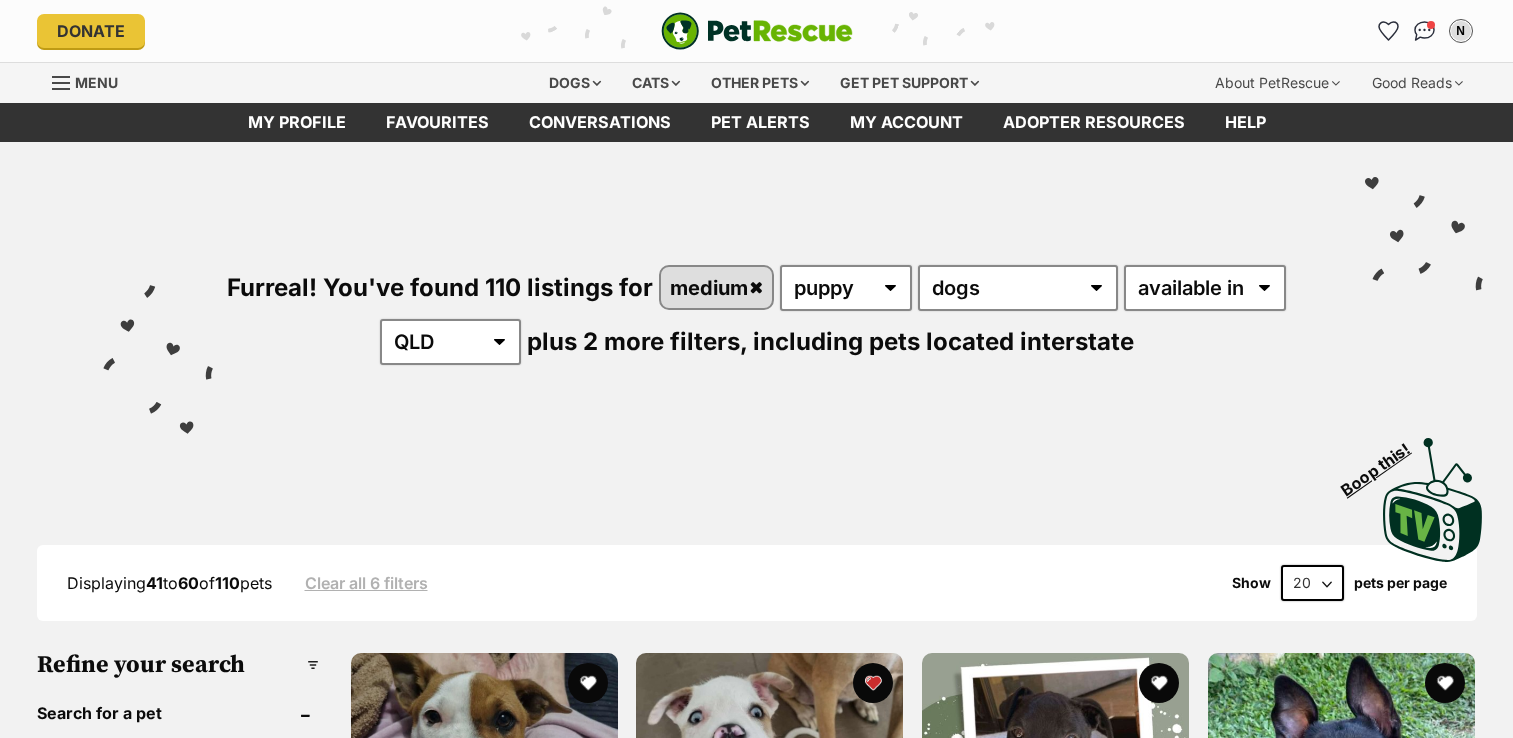 scroll, scrollTop: 0, scrollLeft: 0, axis: both 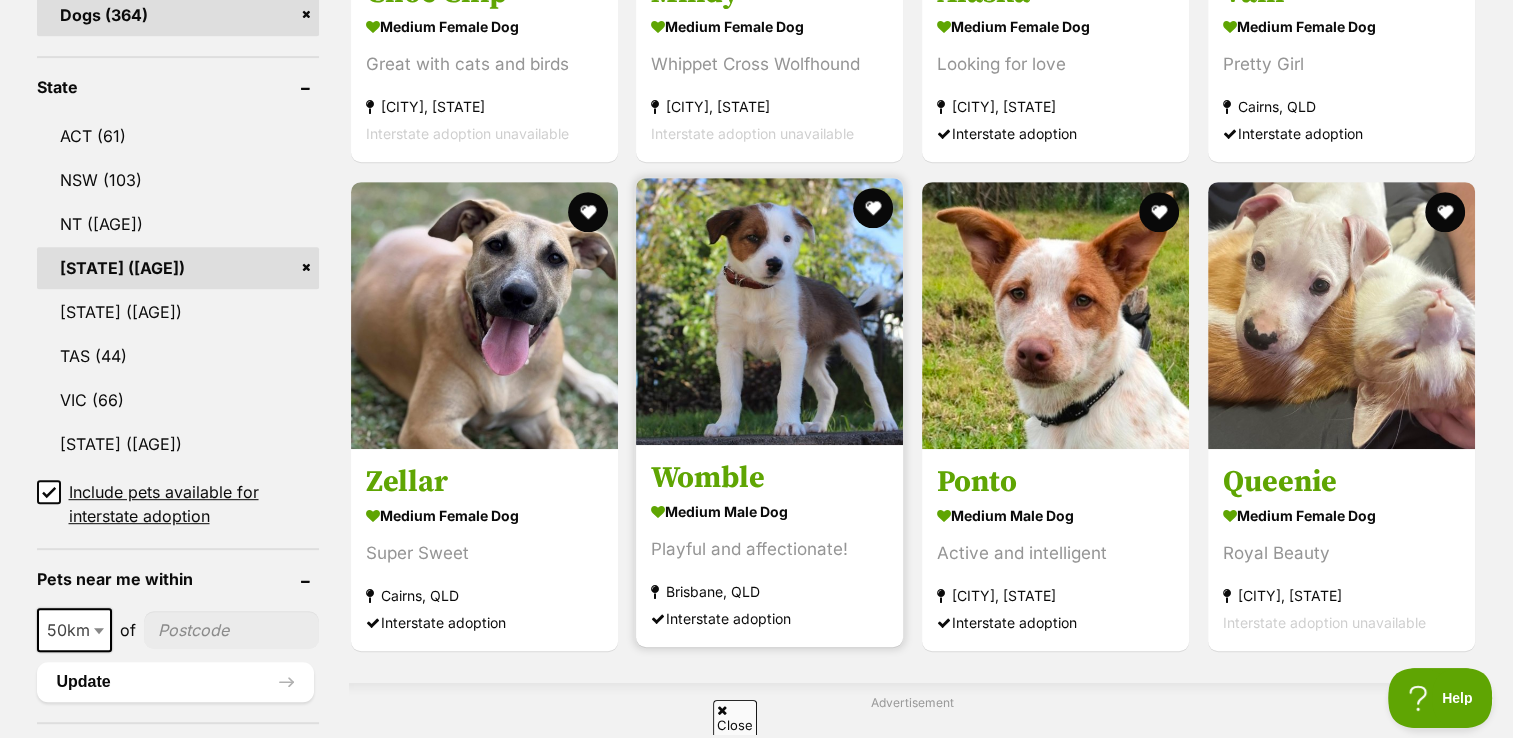click at bounding box center [769, 311] 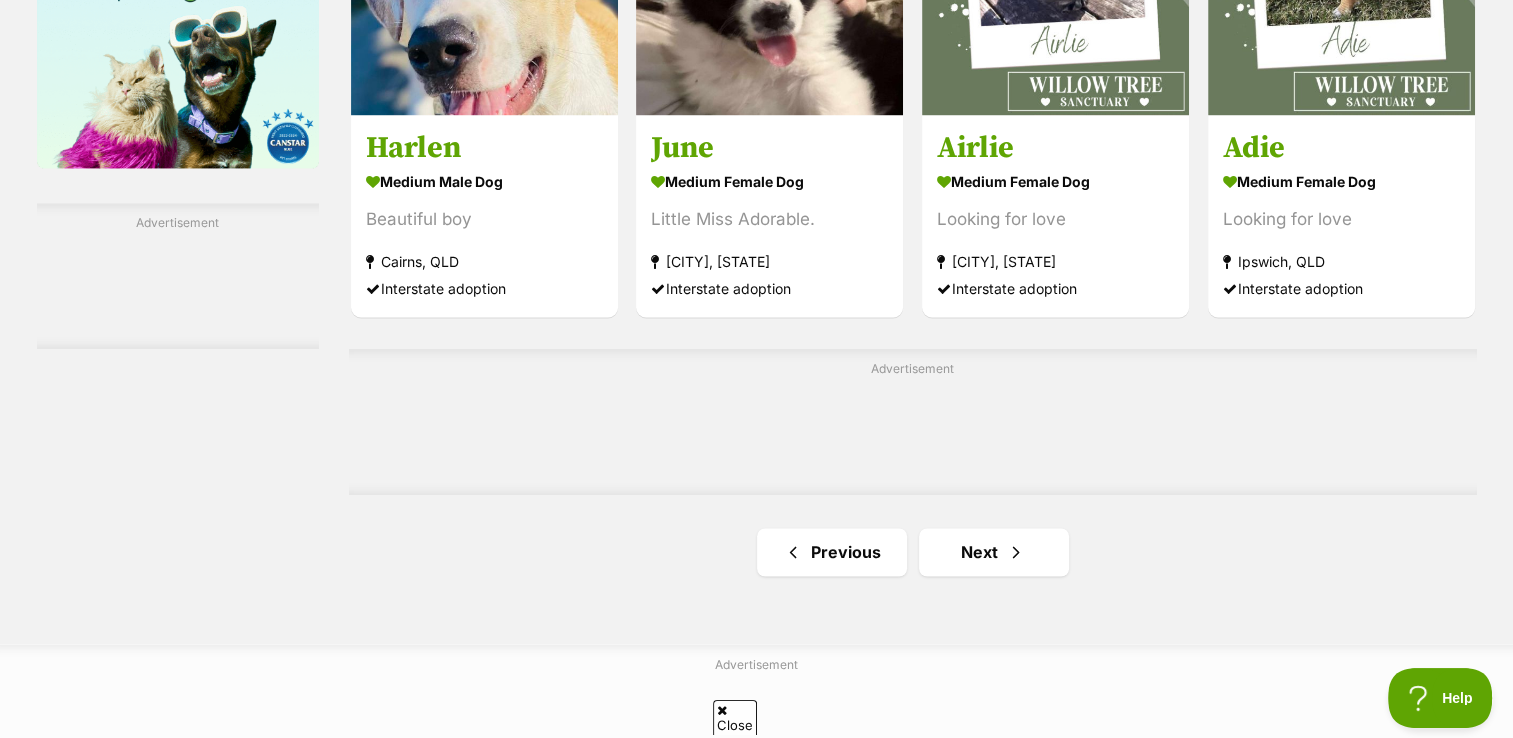 scroll, scrollTop: 3200, scrollLeft: 0, axis: vertical 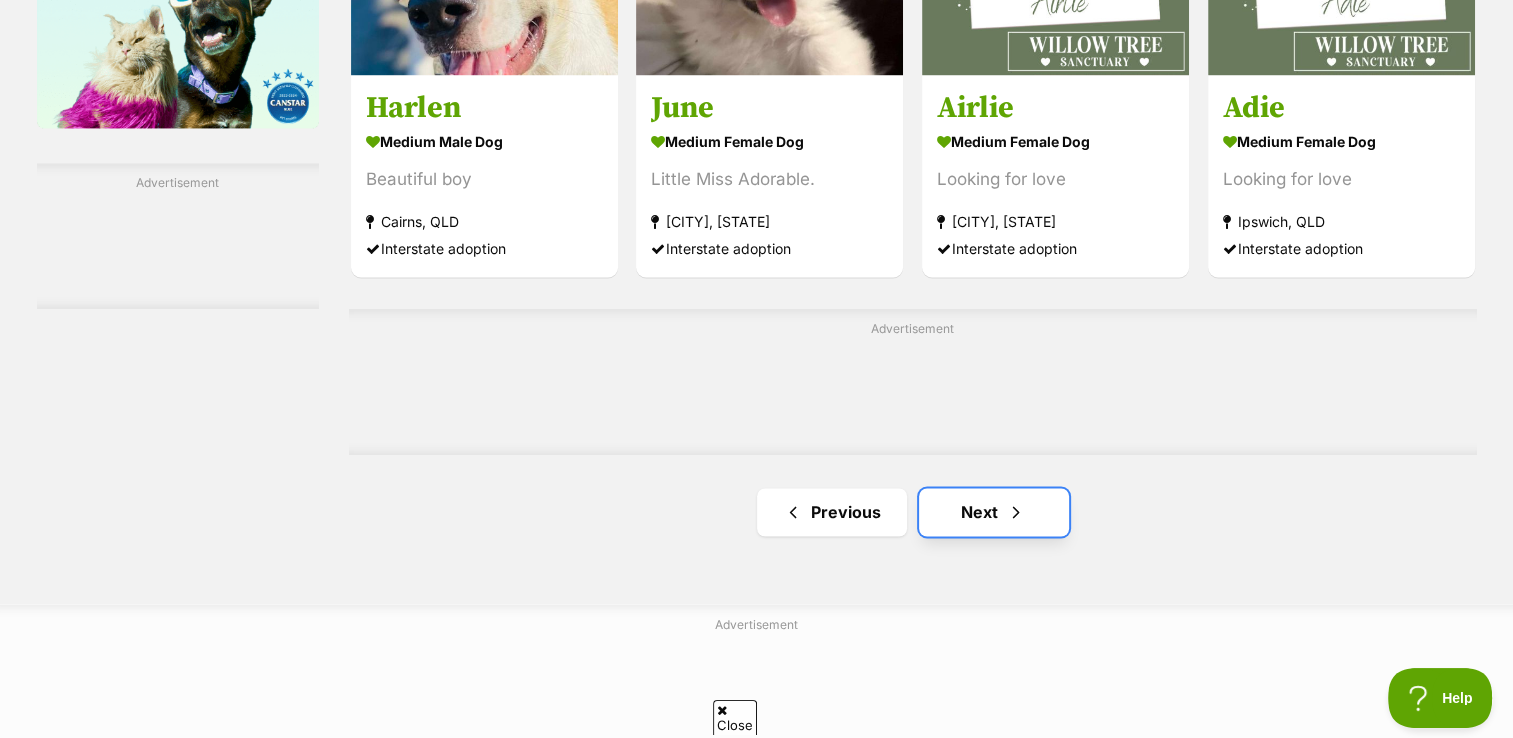 click on "Next" at bounding box center [994, 512] 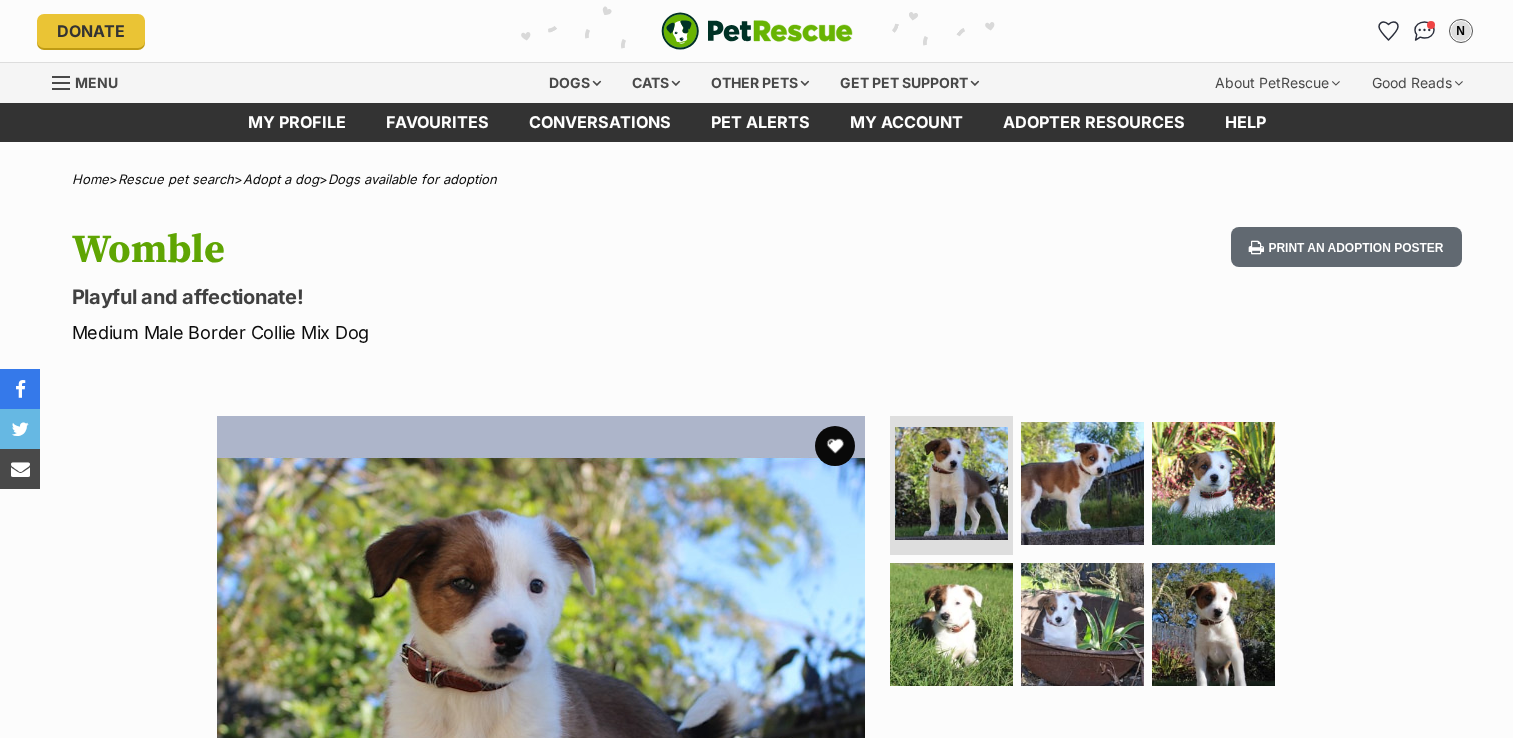 scroll, scrollTop: 0, scrollLeft: 0, axis: both 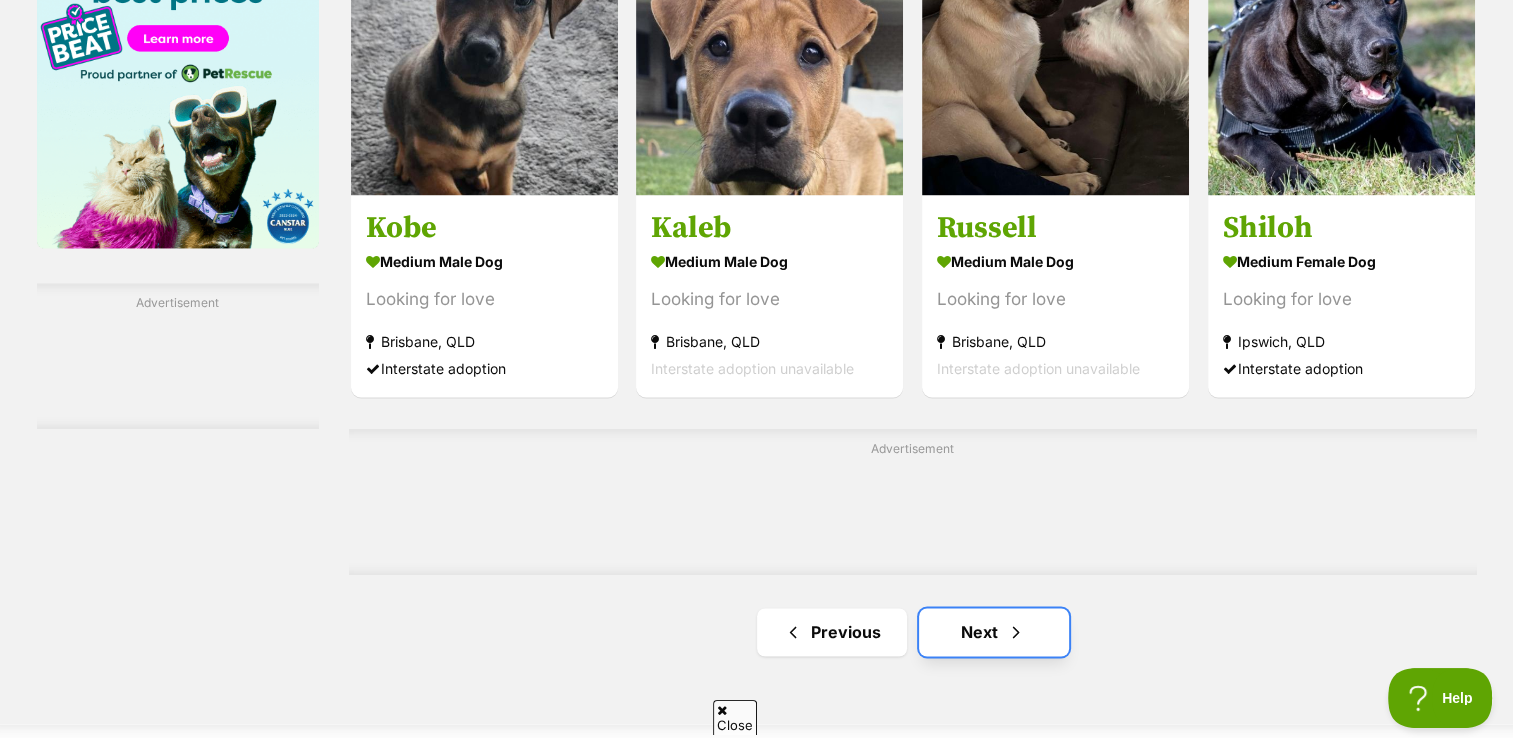 click on "Next" at bounding box center (994, 632) 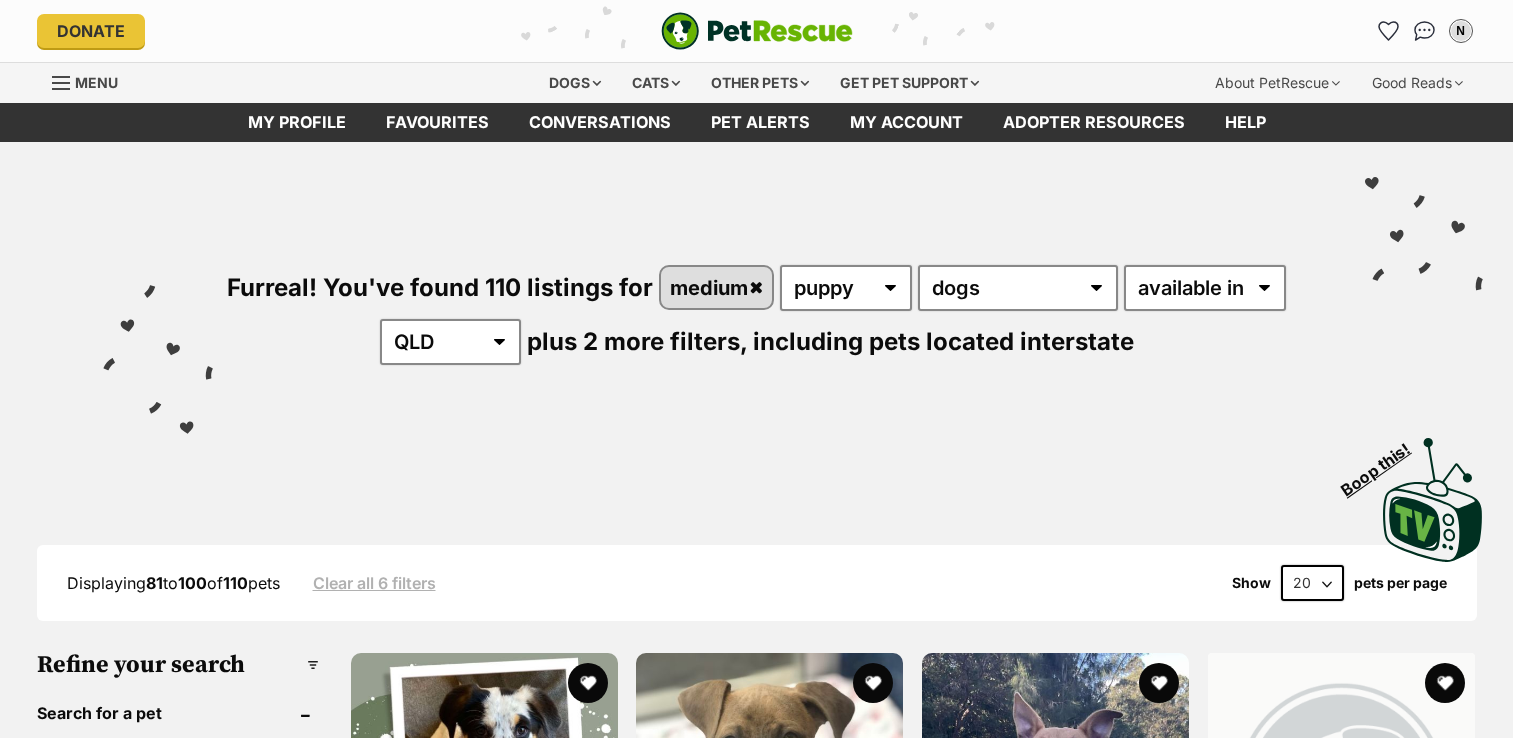 scroll, scrollTop: 0, scrollLeft: 0, axis: both 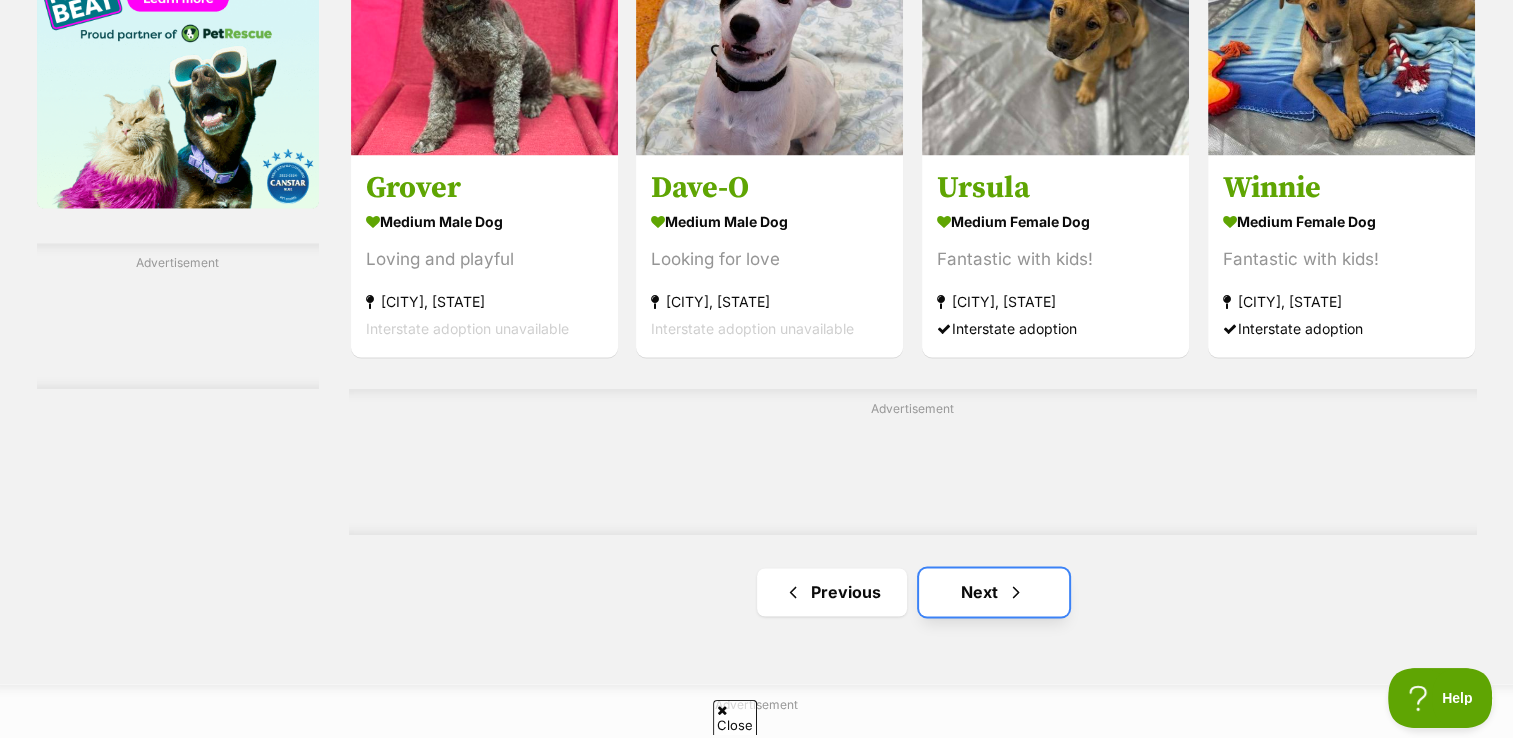 click at bounding box center (1016, 592) 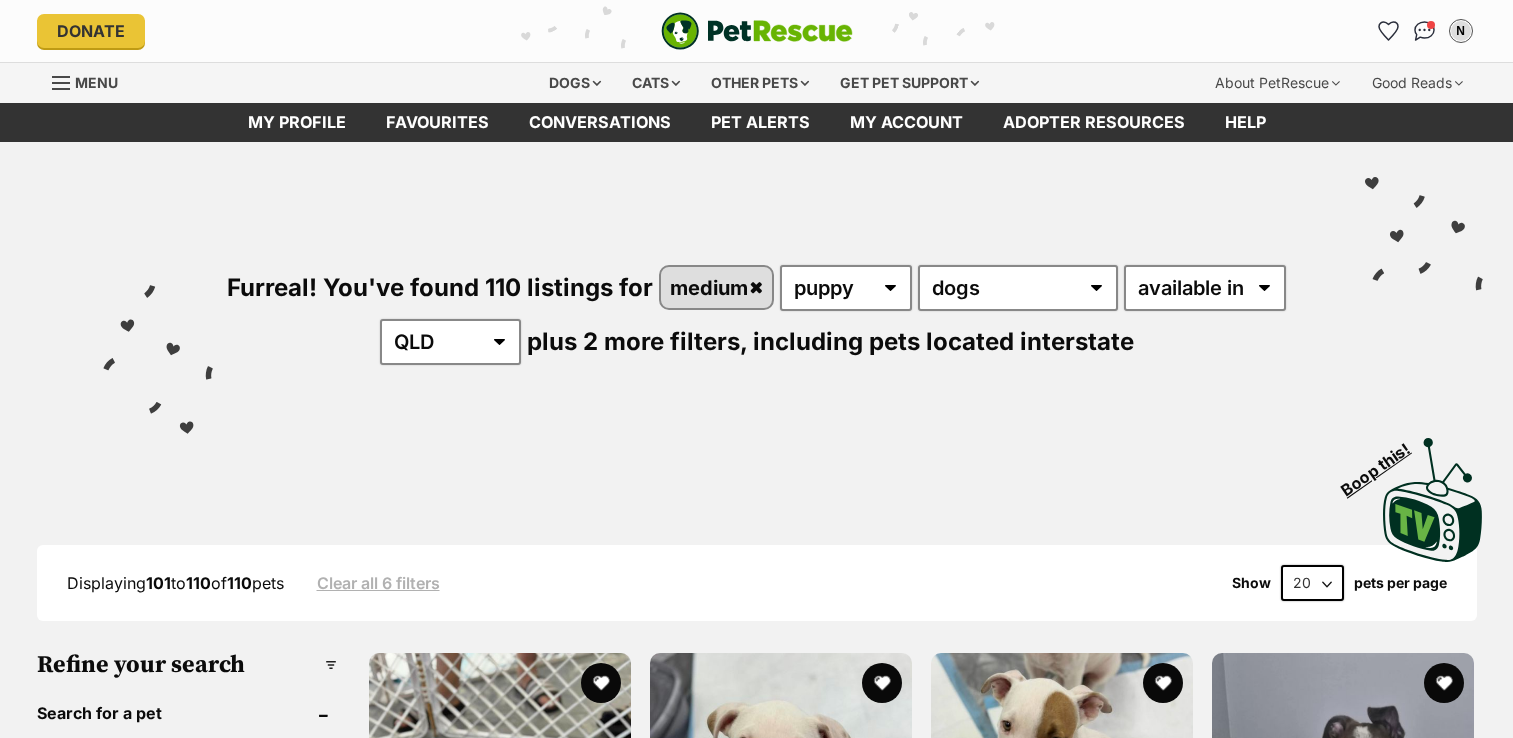 scroll, scrollTop: 0, scrollLeft: 0, axis: both 